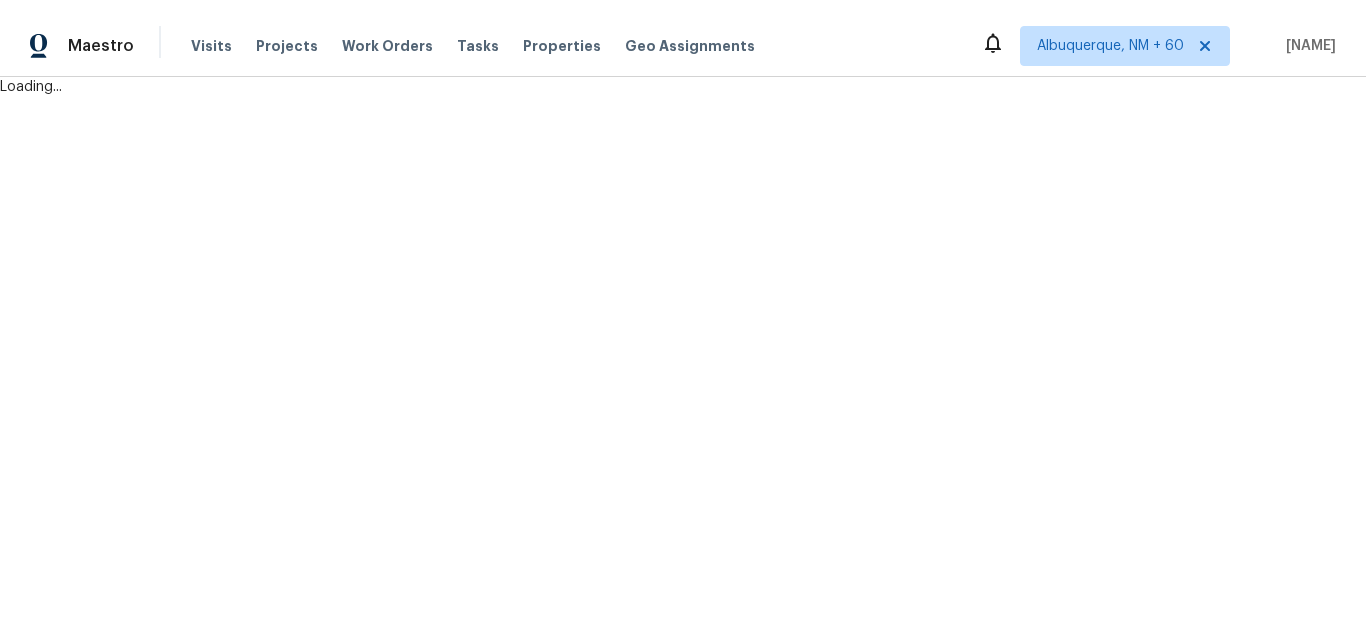 scroll, scrollTop: 0, scrollLeft: 0, axis: both 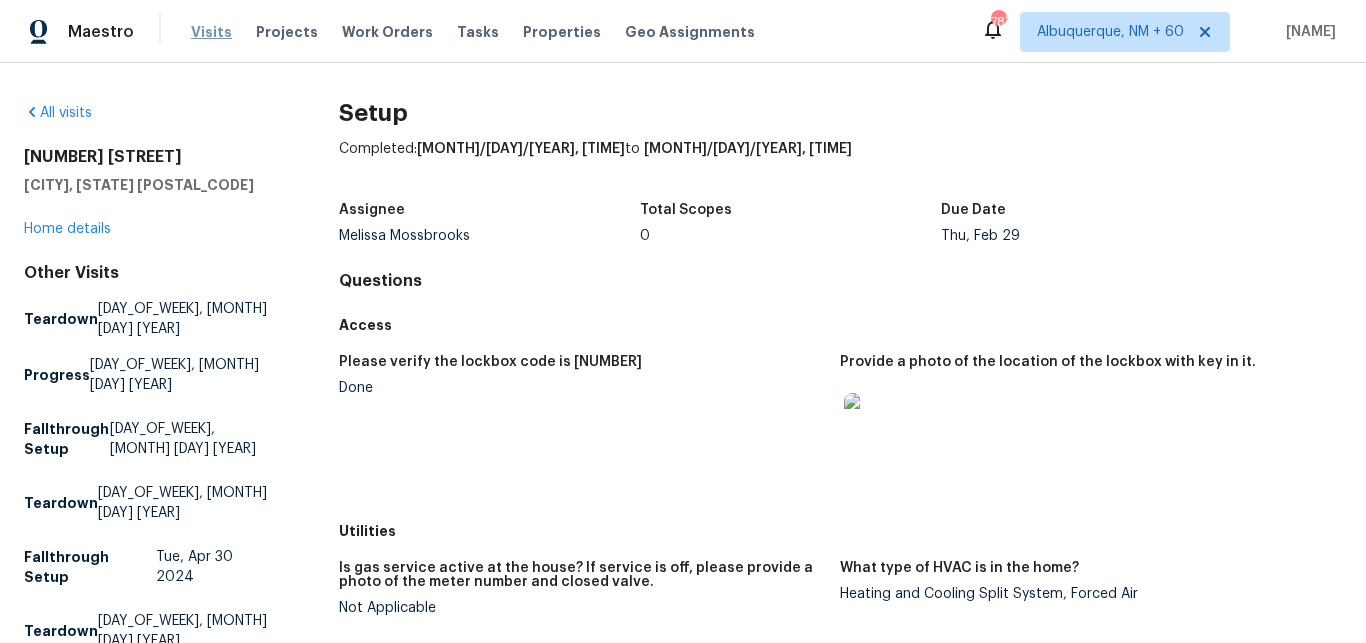 click on "Visits" at bounding box center (211, 32) 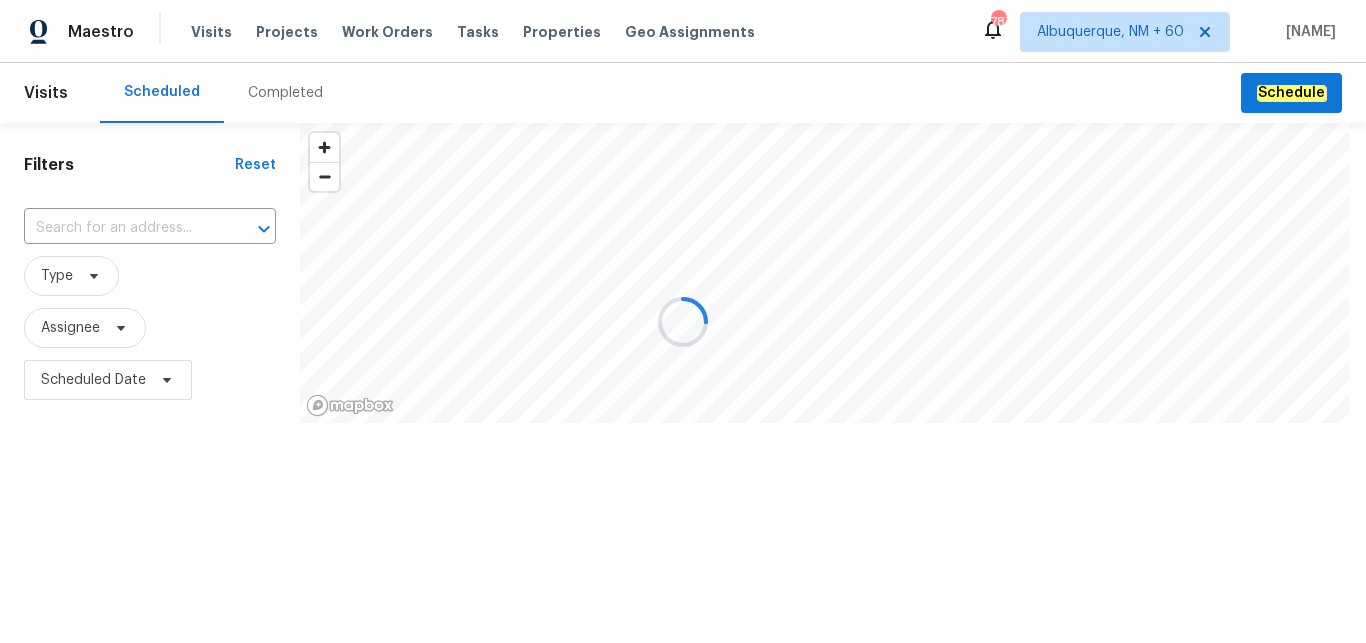 click on "Completed" at bounding box center [285, 93] 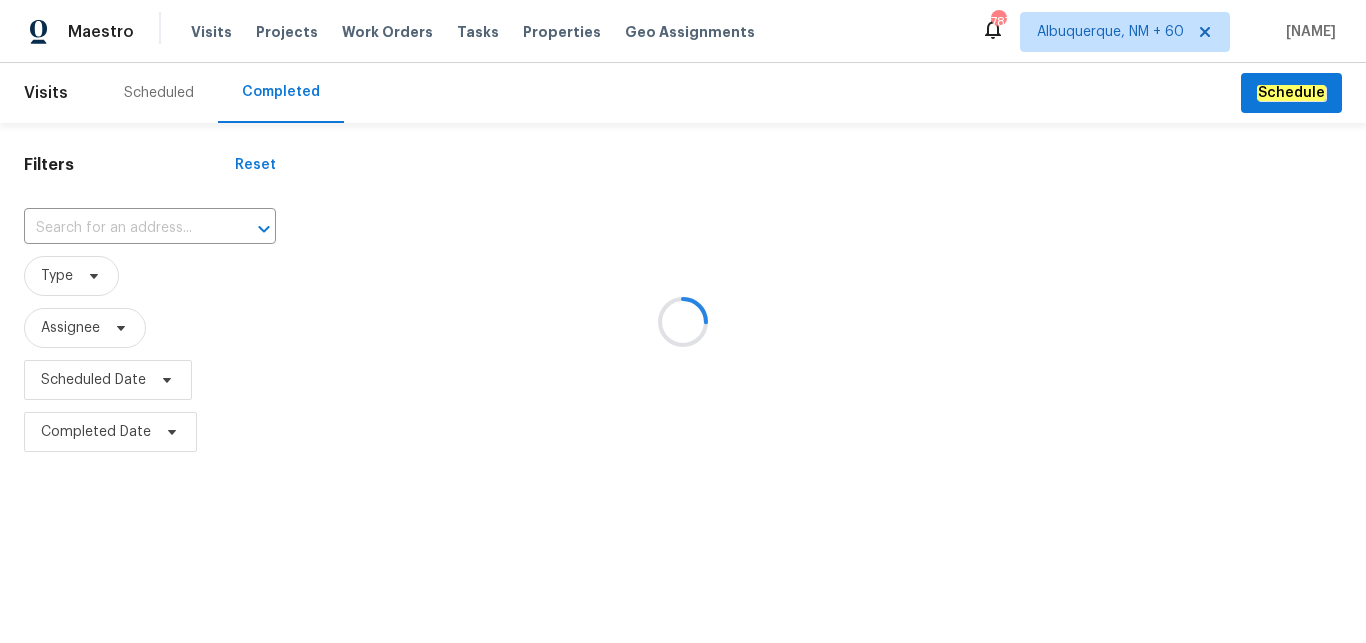 click at bounding box center (683, 321) 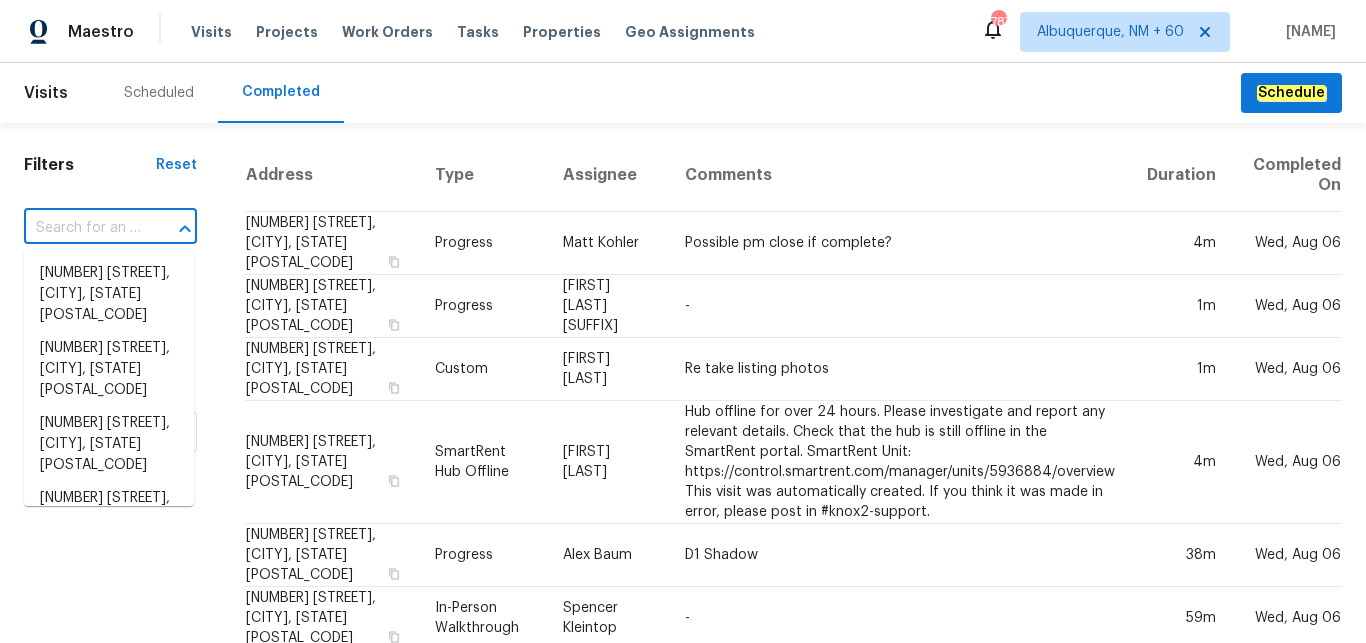 click at bounding box center (82, 228) 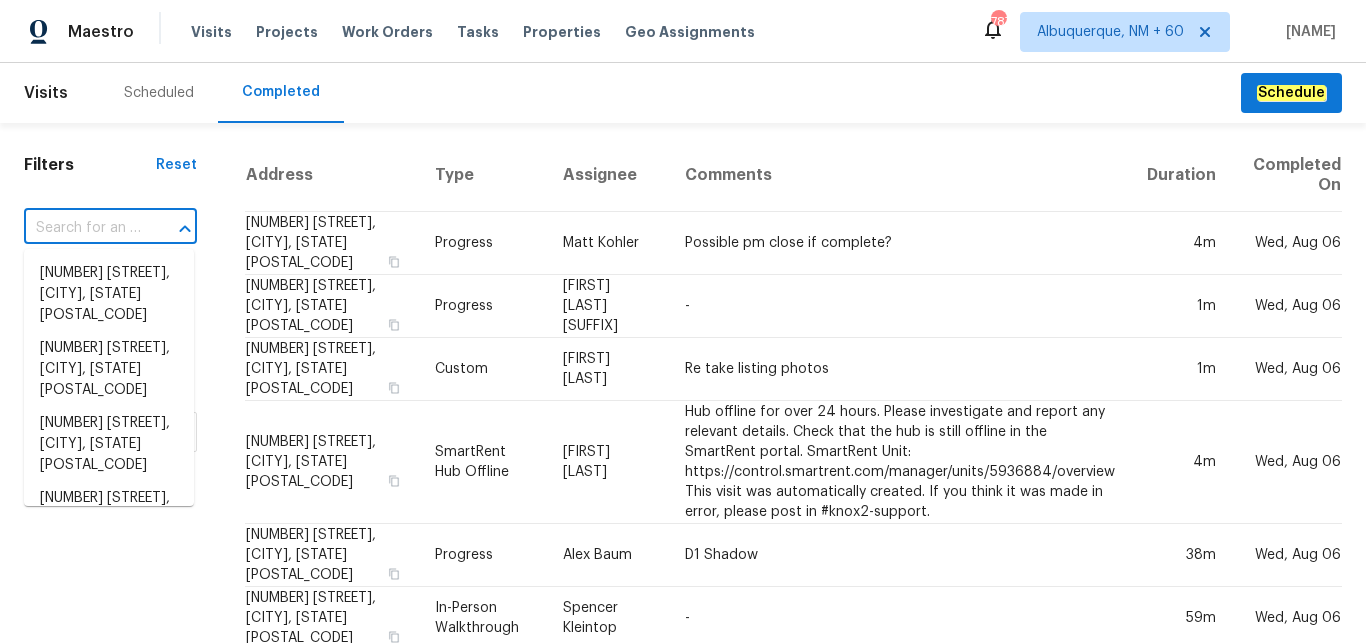 paste on "[NUMBER] [STREET], [CITY], [STATE] [POSTAL_CODE]" 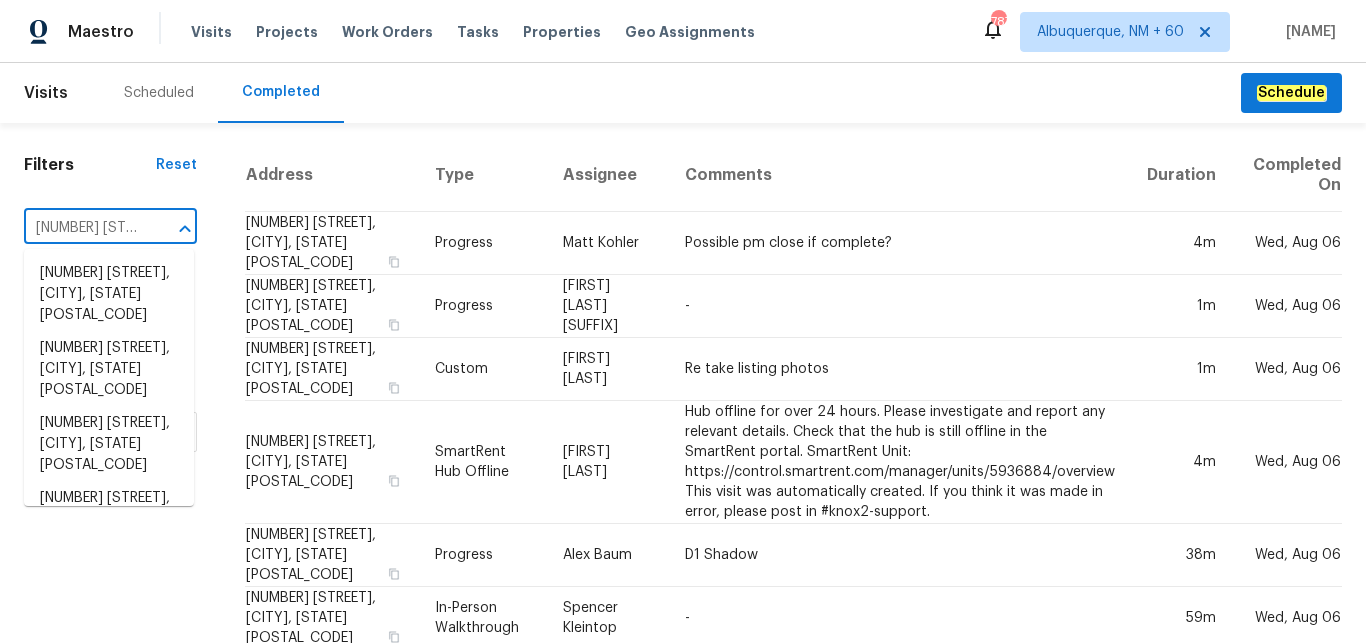 scroll, scrollTop: 0, scrollLeft: 159, axis: horizontal 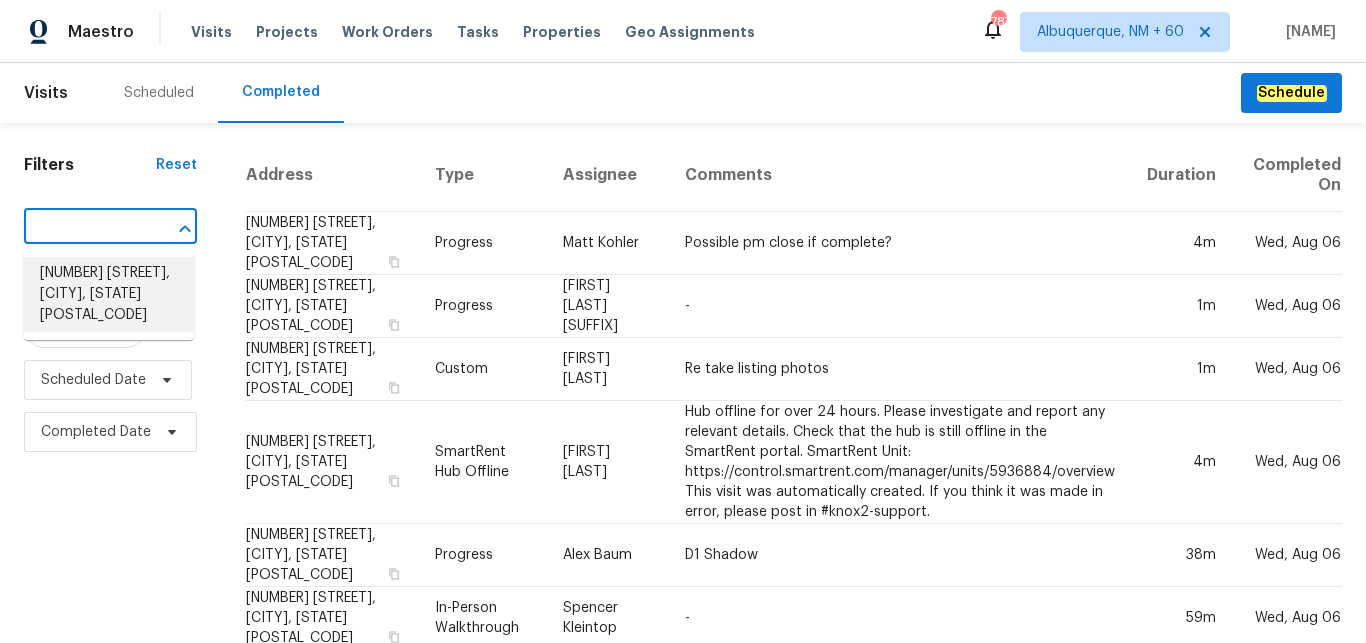 click on "[NUMBER] [STREET], [CITY], [STATE] [POSTAL_CODE]" at bounding box center [109, 294] 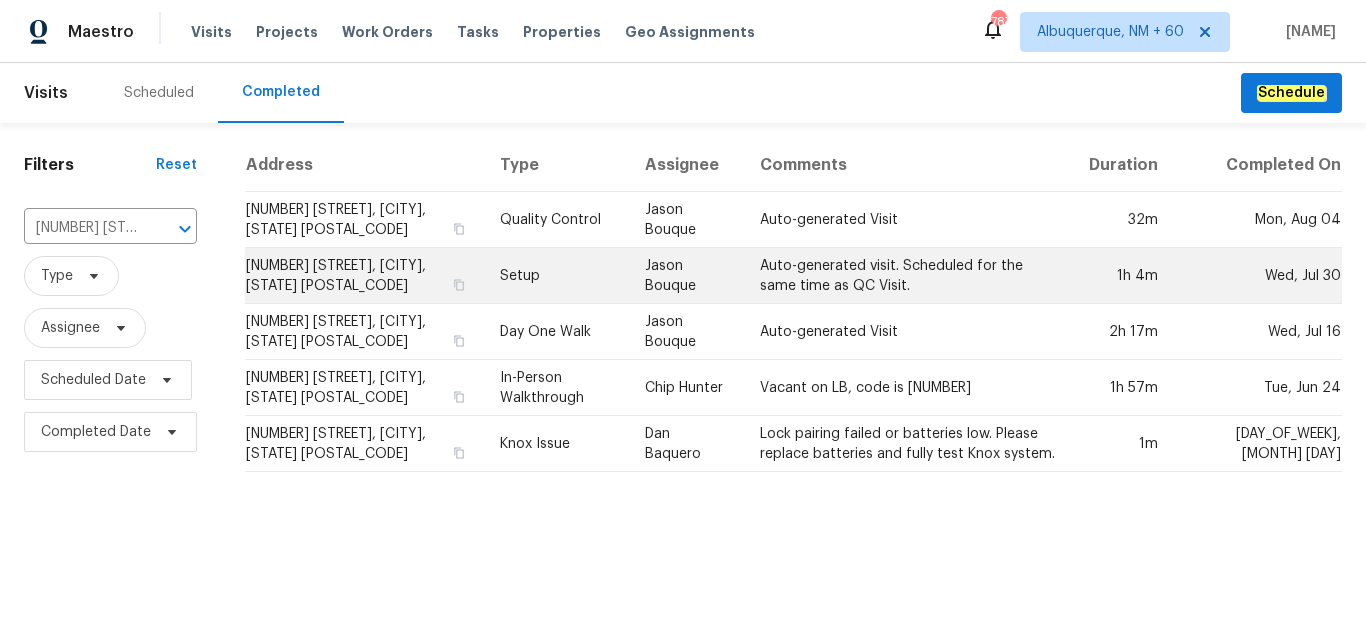 click on "Setup" at bounding box center [557, 276] 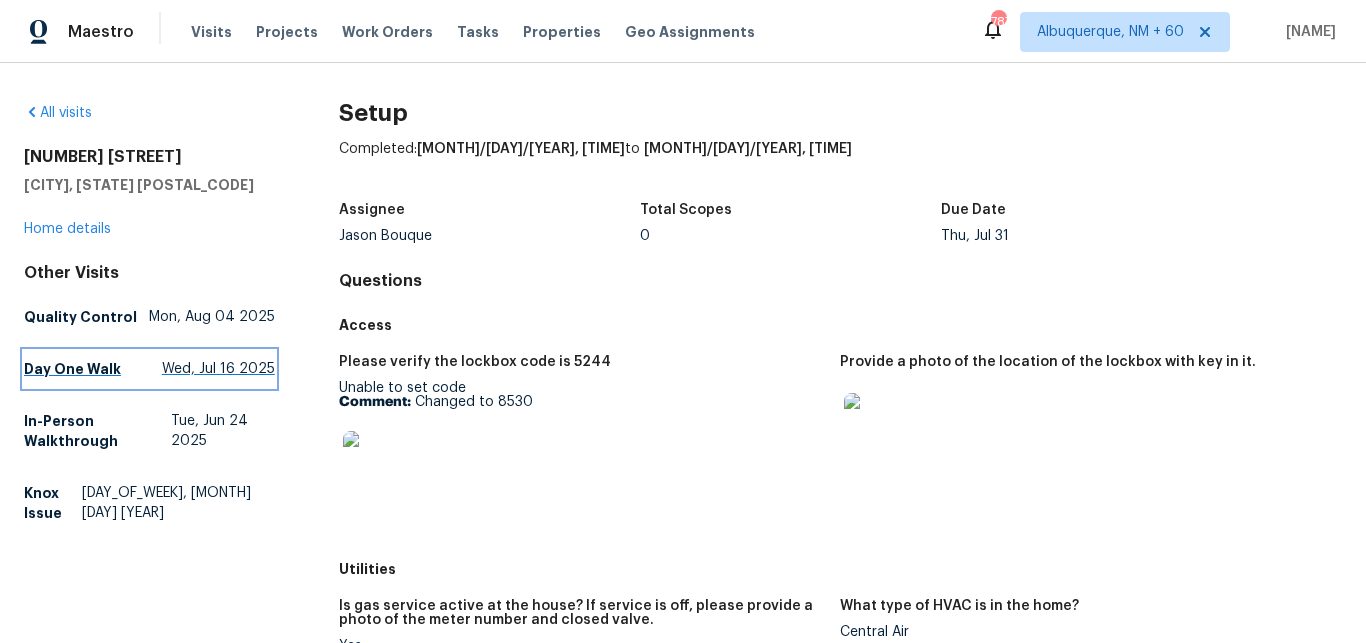 click on "Day One Walk" at bounding box center [72, 369] 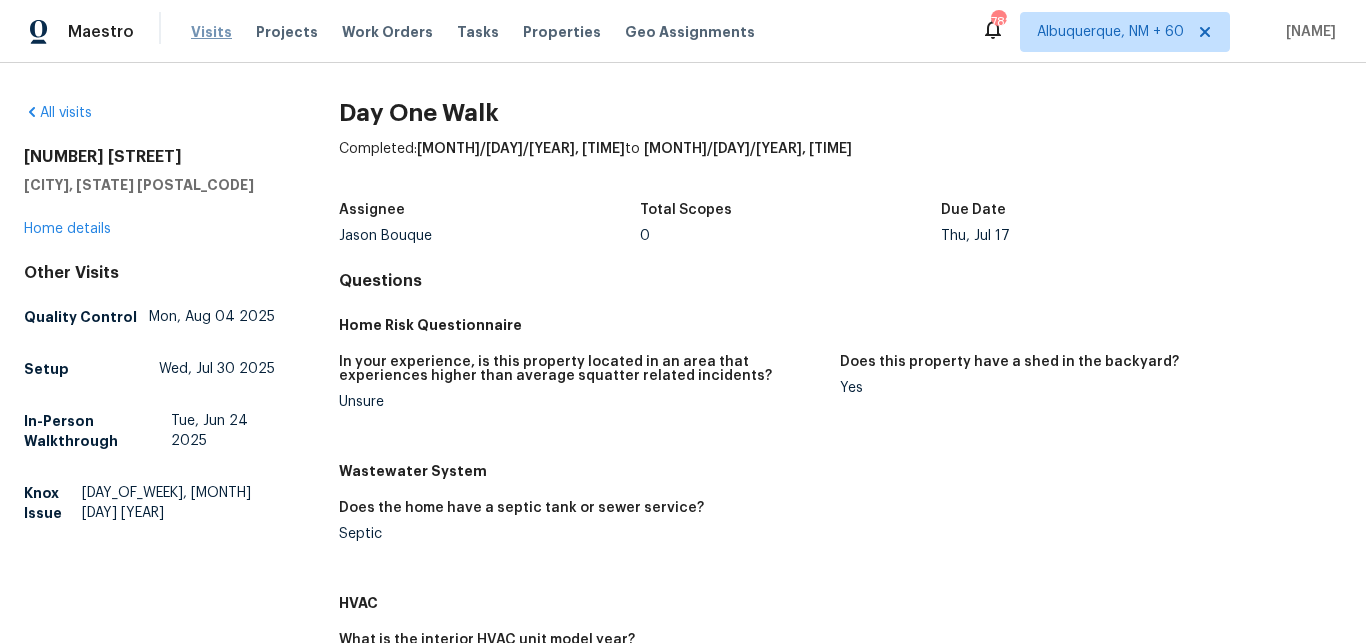 click on "Visits" at bounding box center [211, 32] 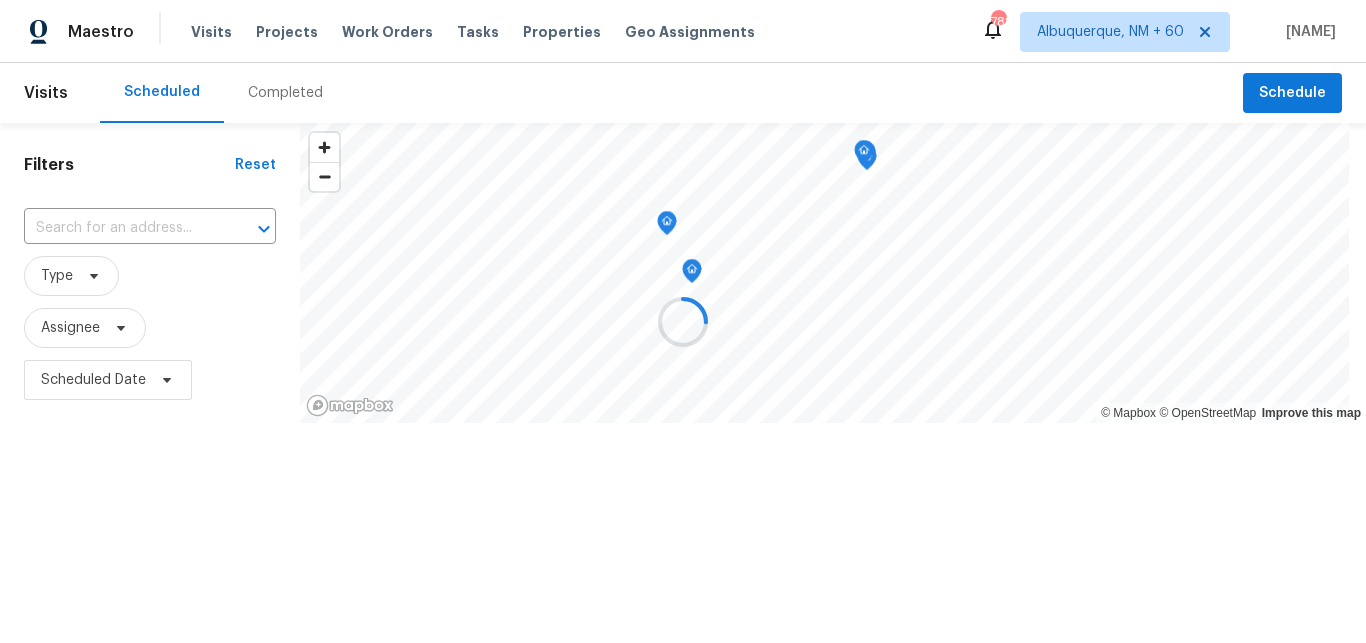 click on "Completed" at bounding box center [285, 93] 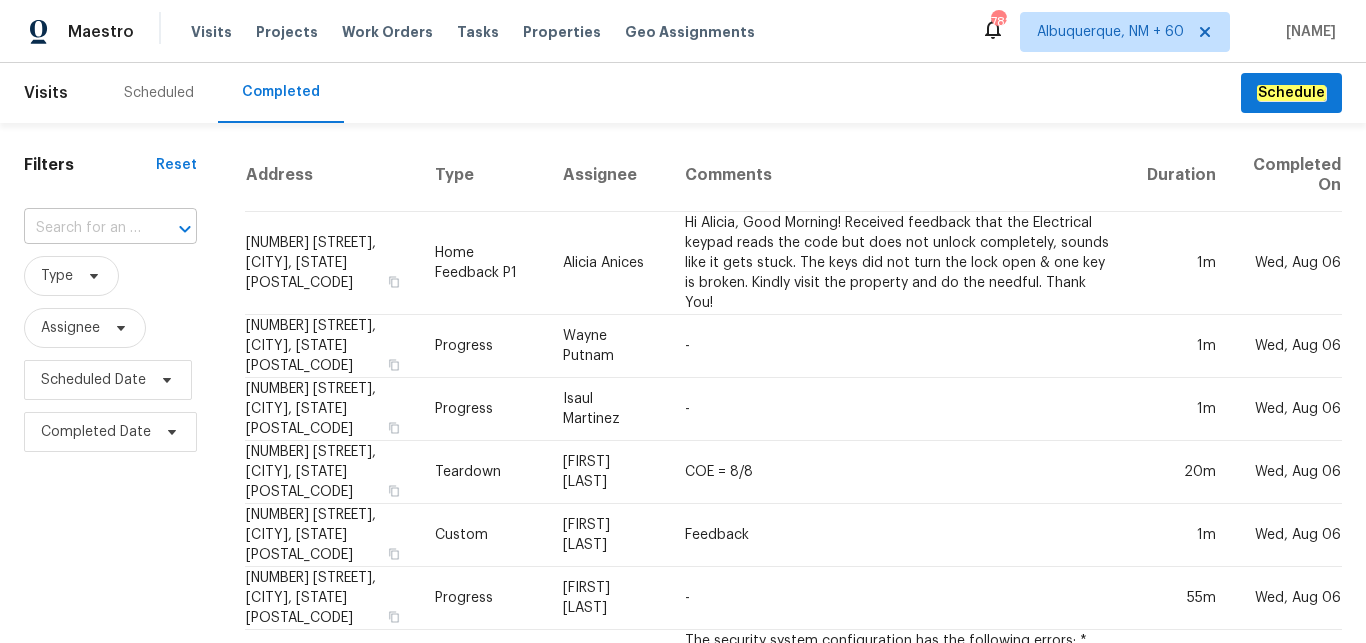 click at bounding box center (82, 228) 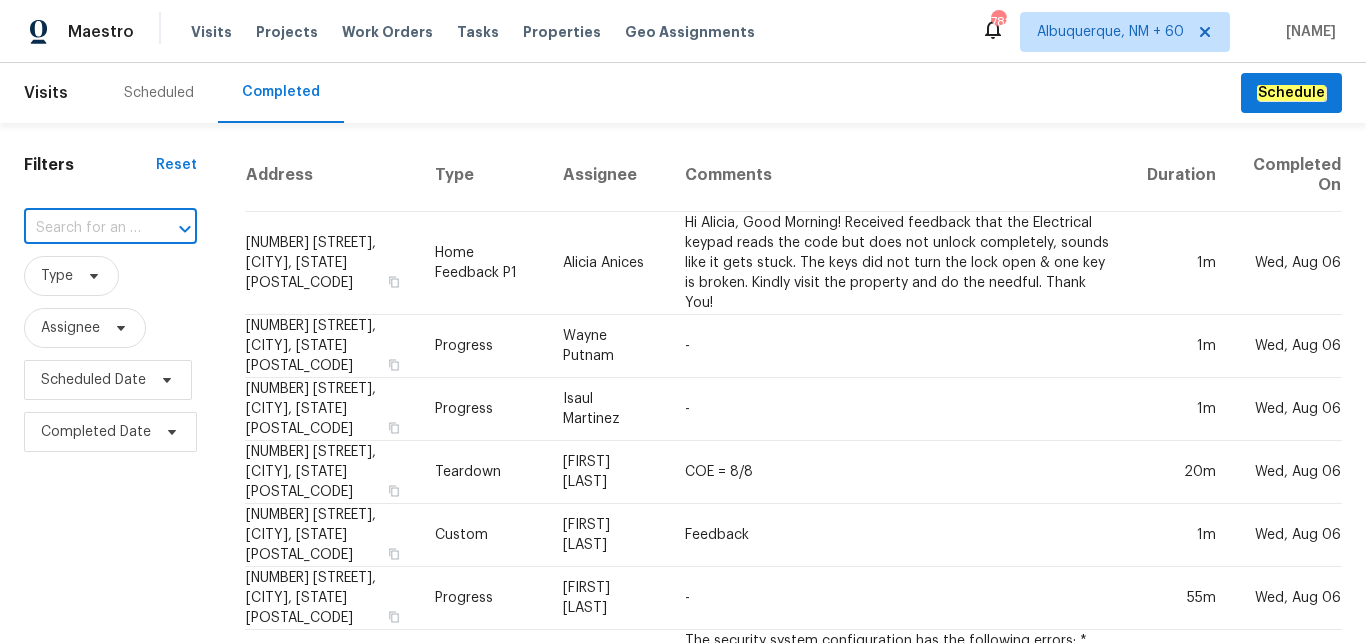 paste on "[NUMBER] [STREET], [CITY], [STATE] [POSTAL_CODE]" 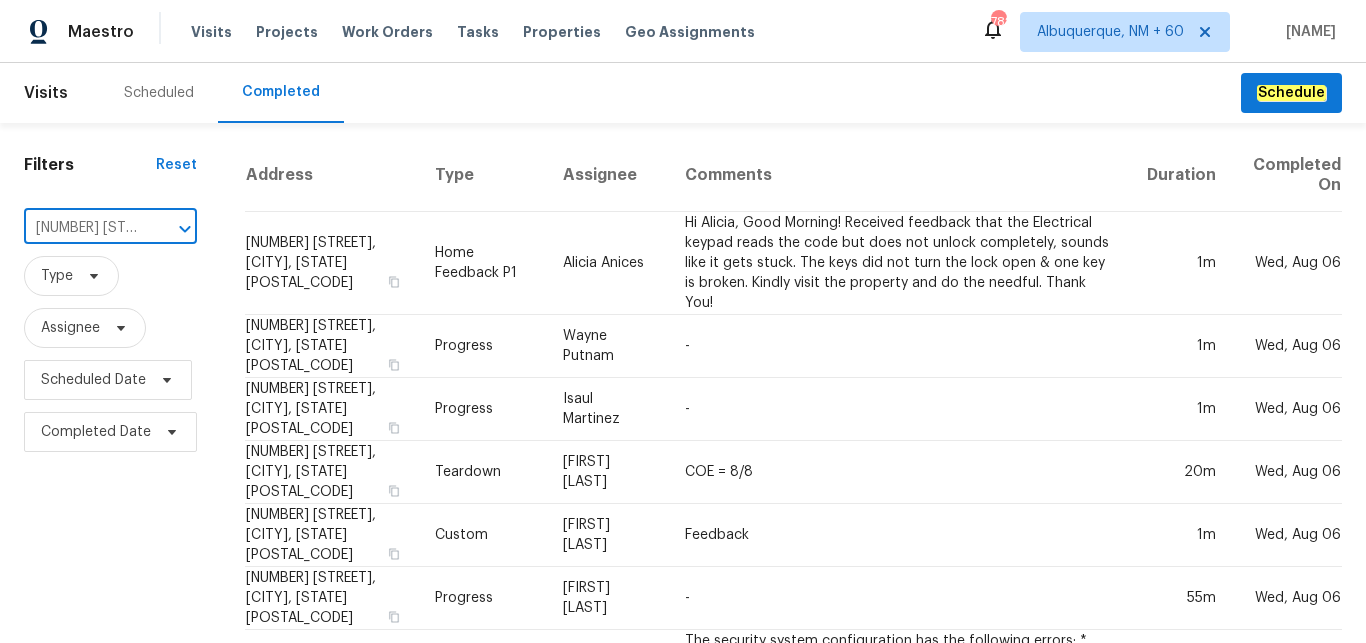 scroll, scrollTop: 0, scrollLeft: 150, axis: horizontal 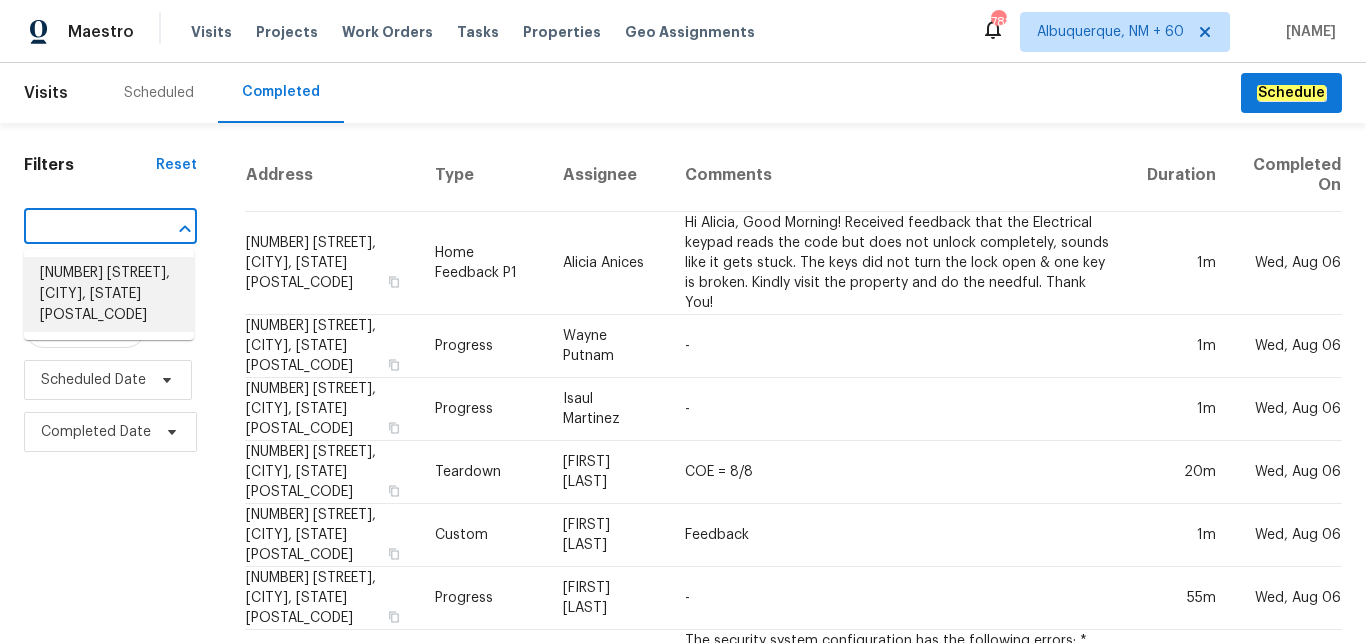 click on "[NUMBER] [STREET], [CITY], [STATE] [POSTAL_CODE]" at bounding box center (109, 294) 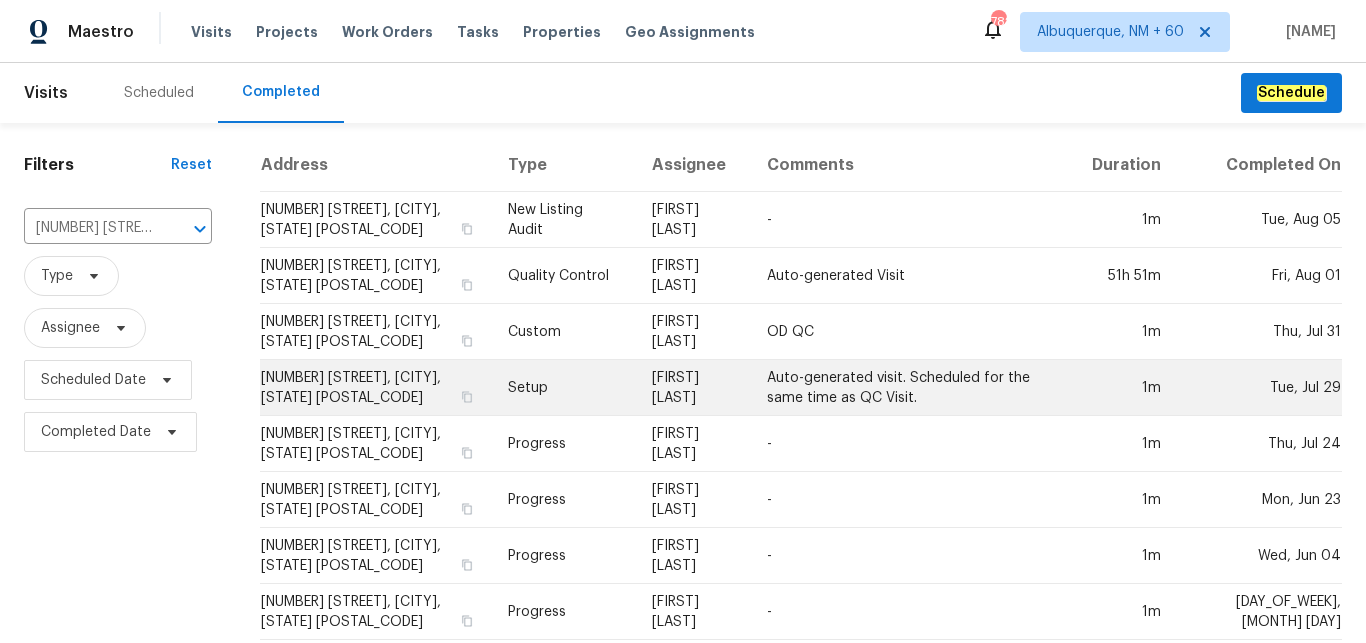 click on "Setup" at bounding box center (564, 388) 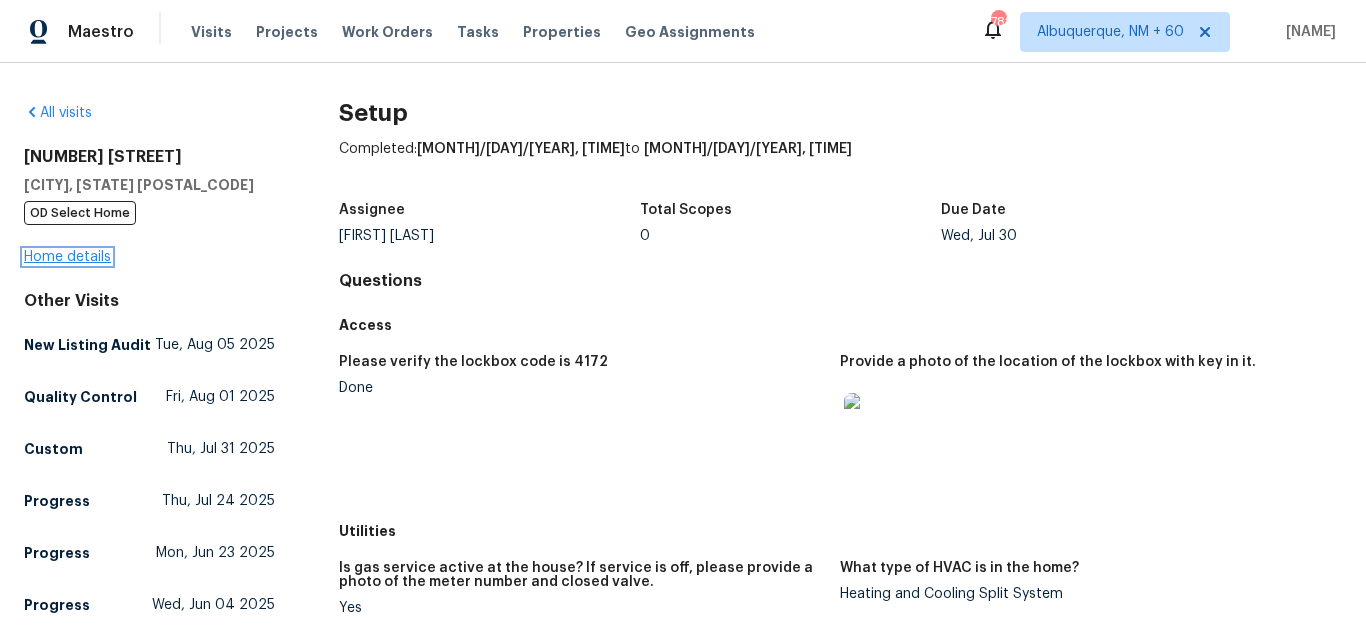 click on "Home details" at bounding box center [67, 257] 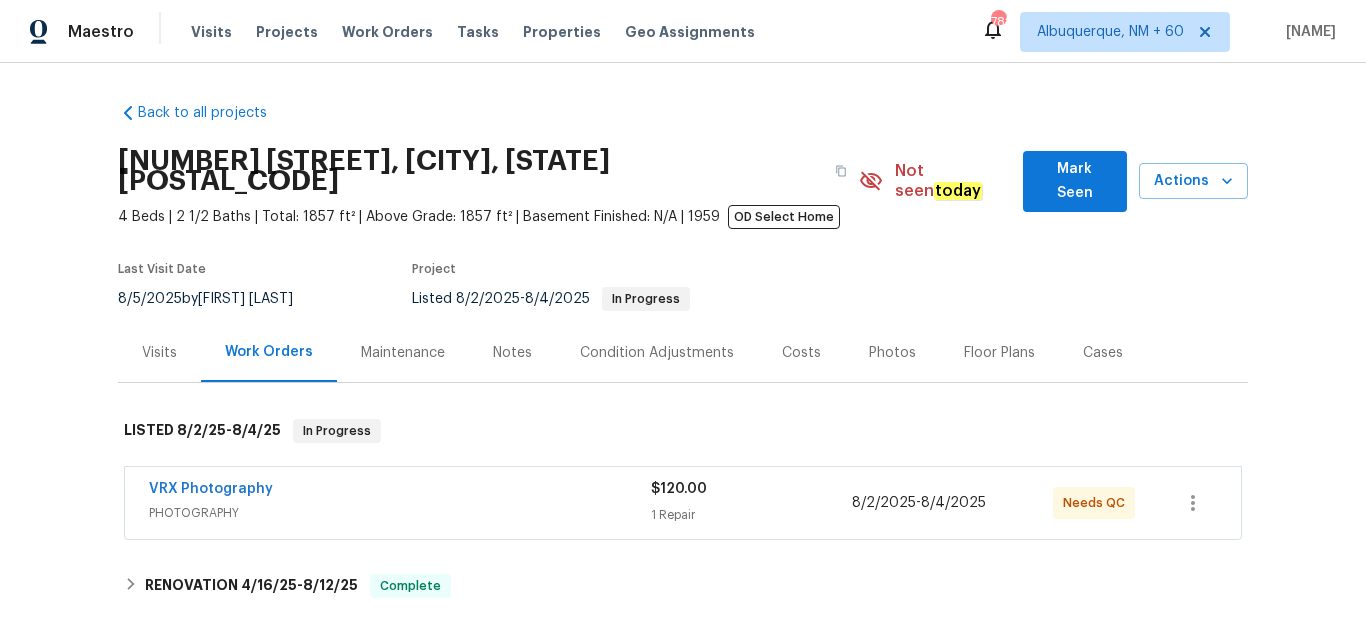 click on "Photos" at bounding box center (892, 353) 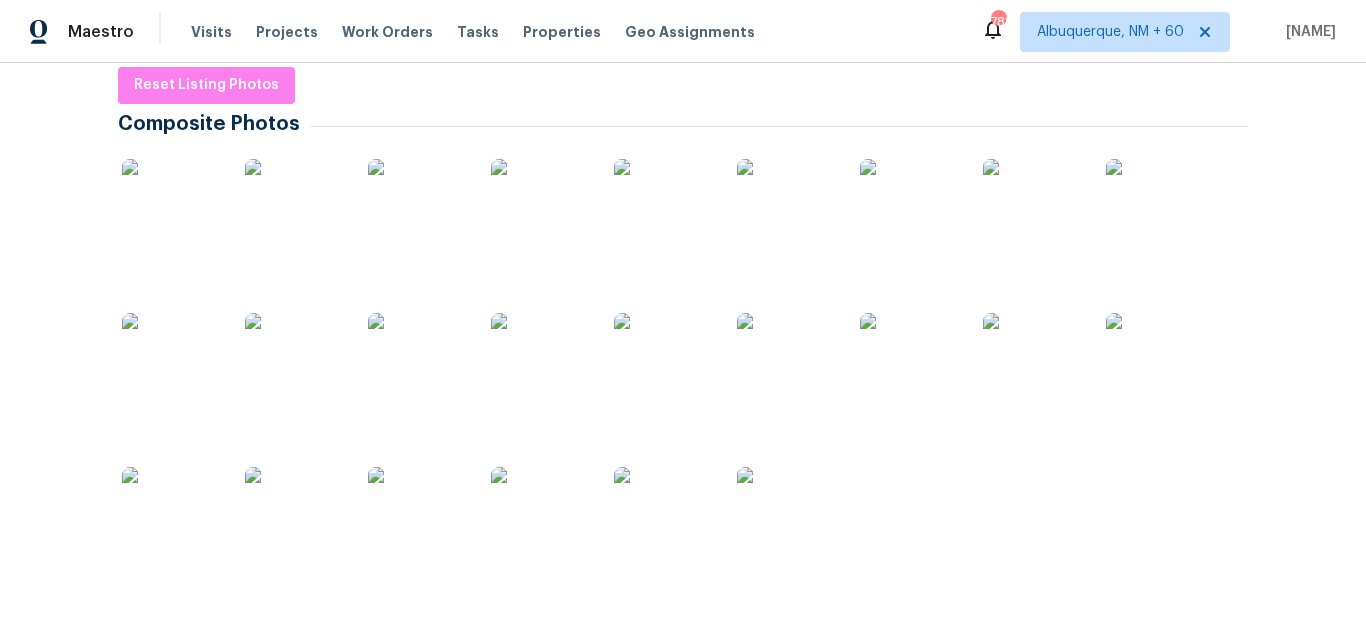 scroll, scrollTop: 588, scrollLeft: 0, axis: vertical 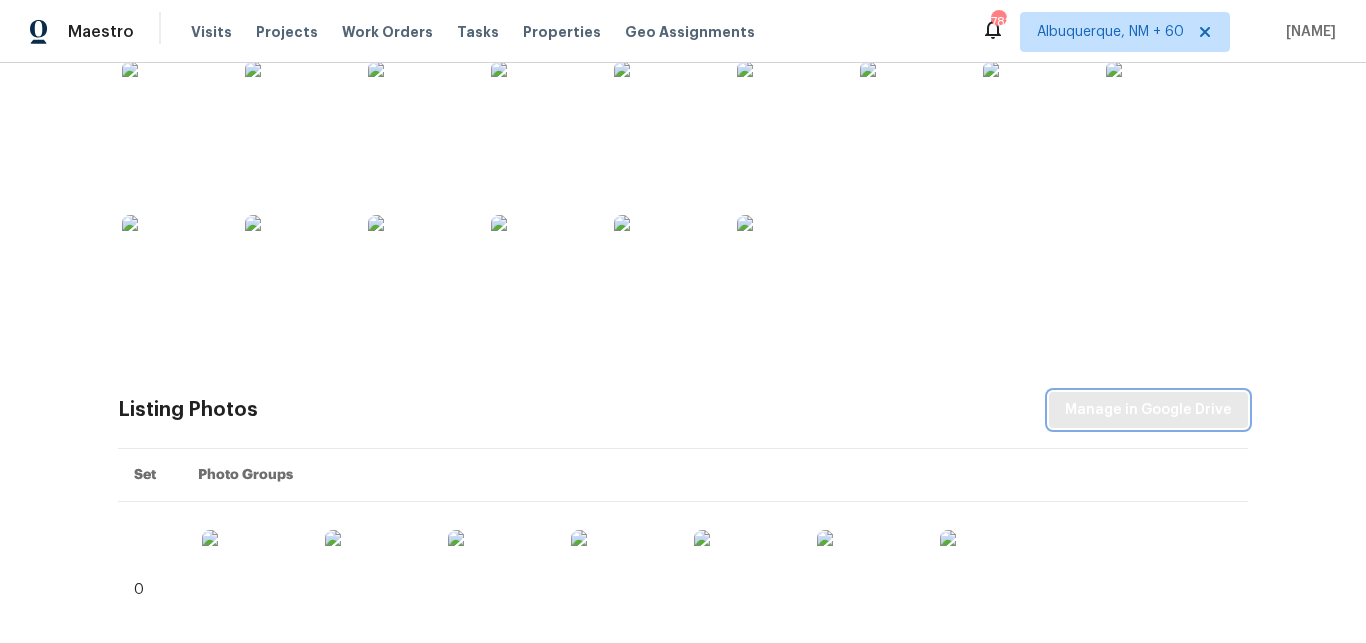 click on "Manage in Google Drive" at bounding box center (1148, 410) 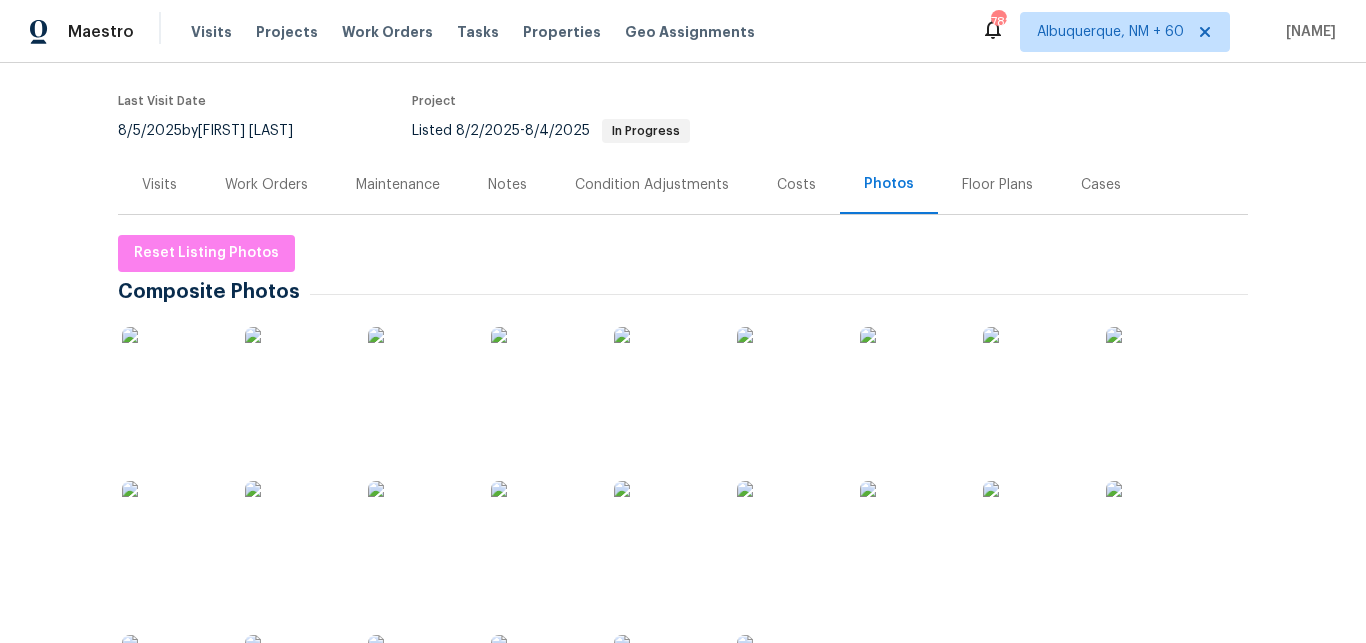 scroll, scrollTop: 0, scrollLeft: 0, axis: both 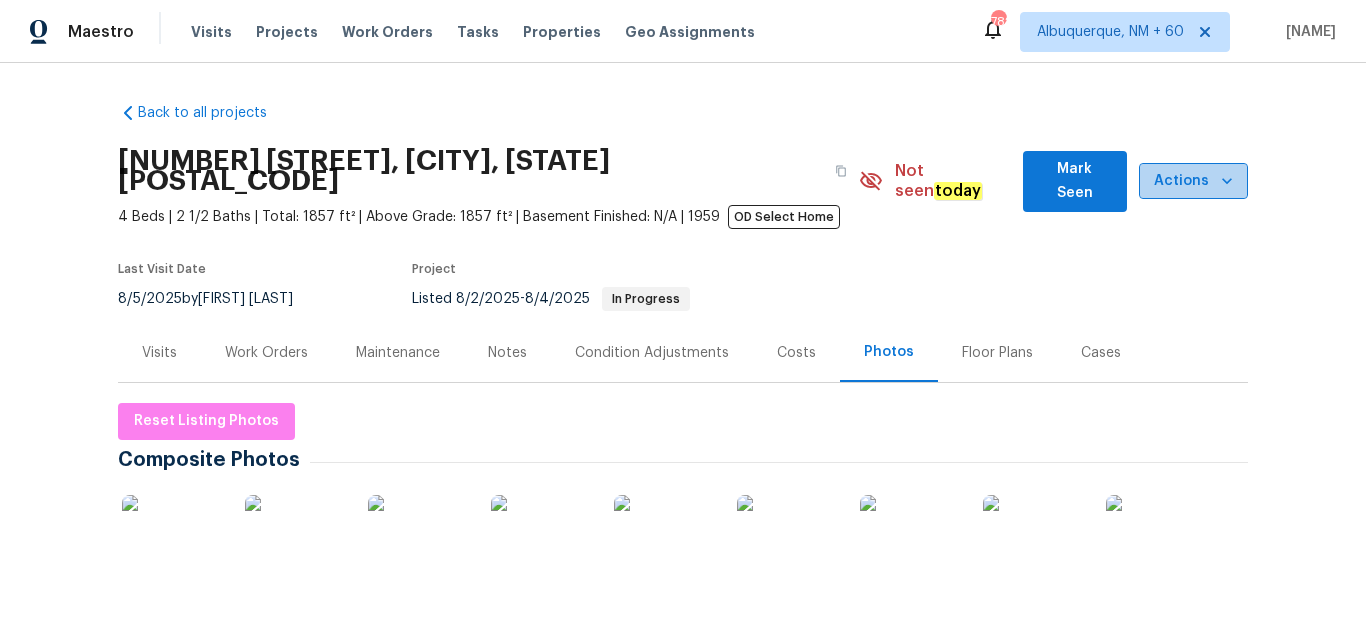 click 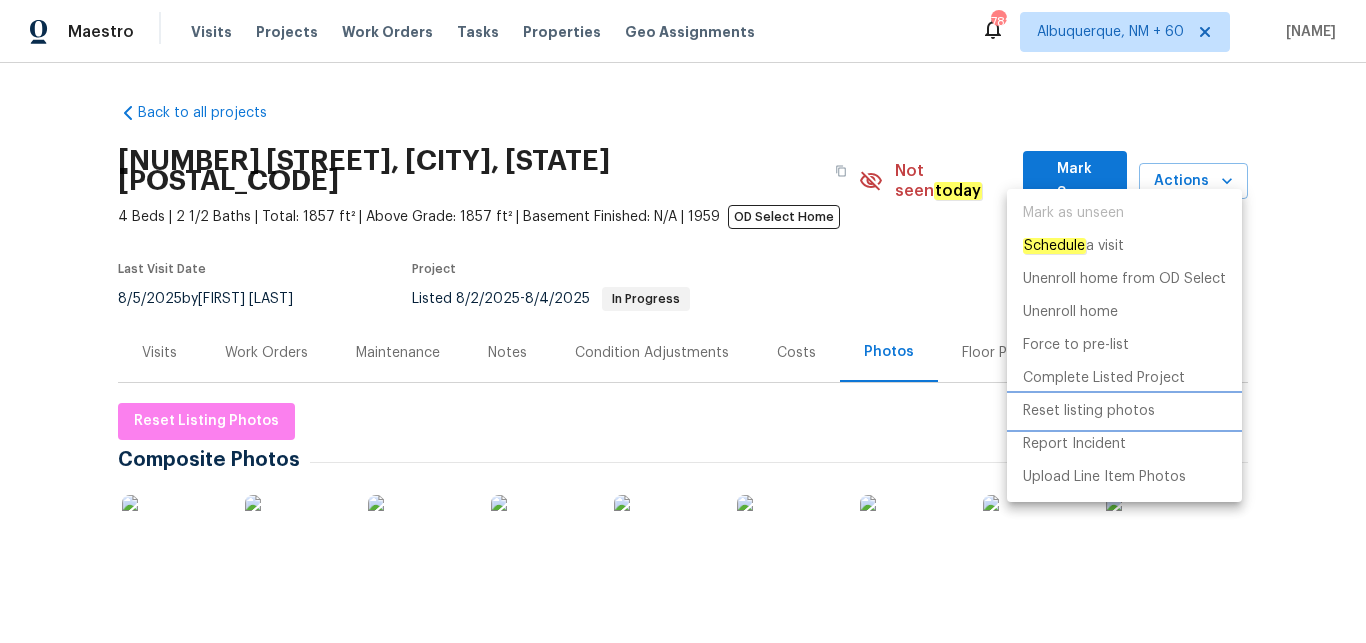 click on "Reset listing photos" at bounding box center (1089, 411) 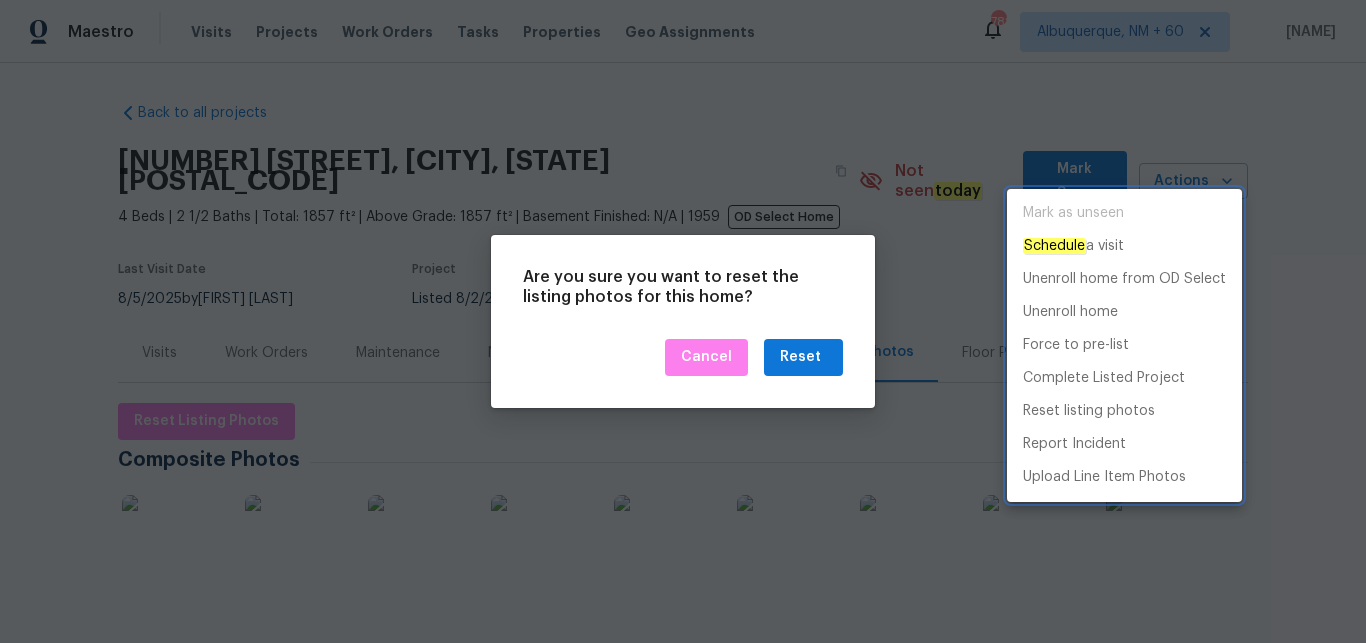 click at bounding box center [683, 321] 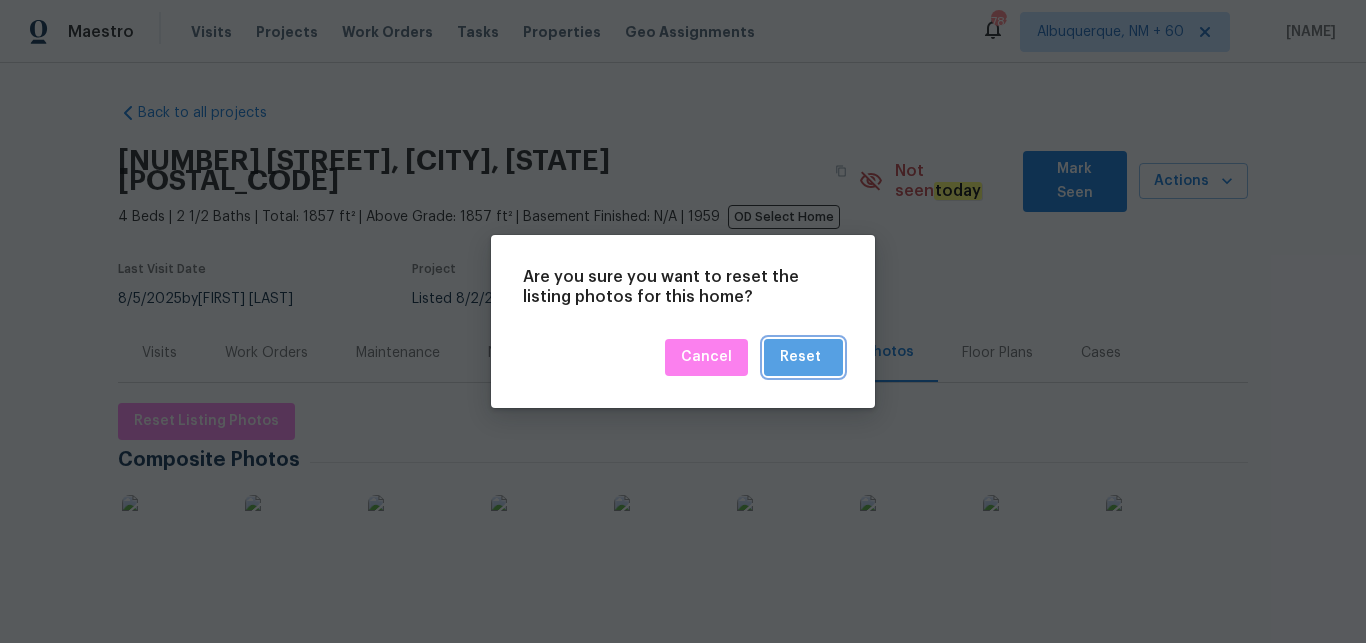 click on "Reset" at bounding box center (800, 357) 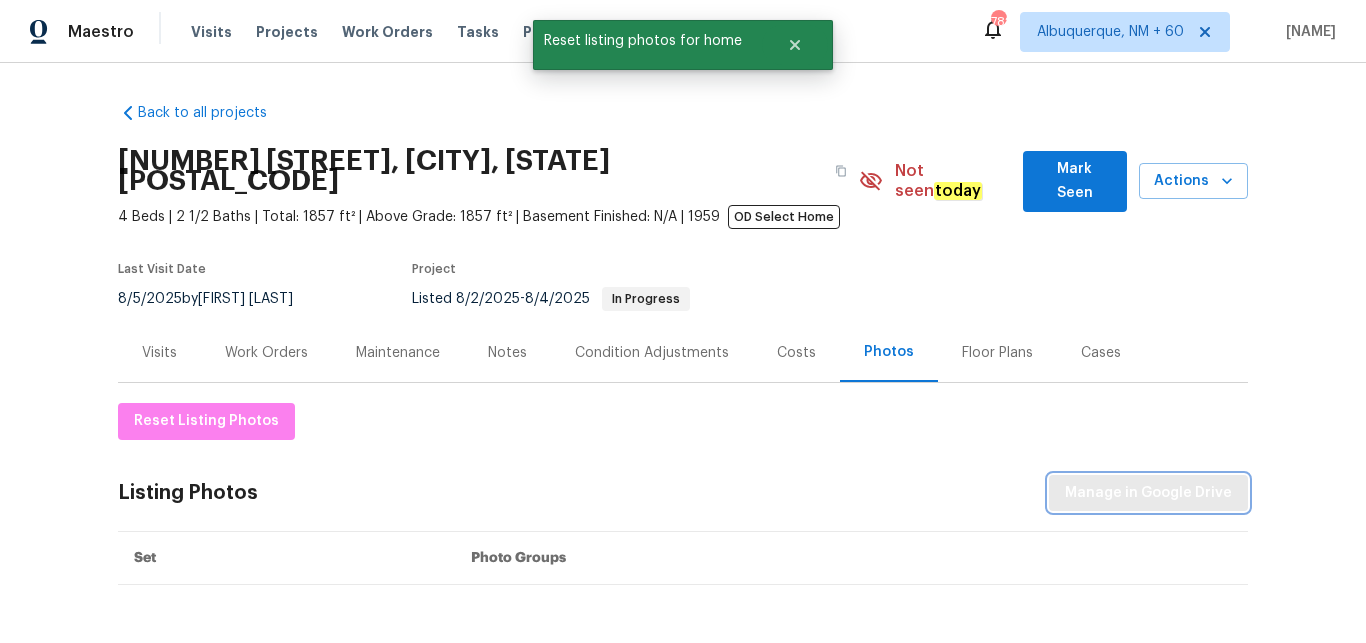 click on "Manage in Google Drive" at bounding box center [1148, 493] 